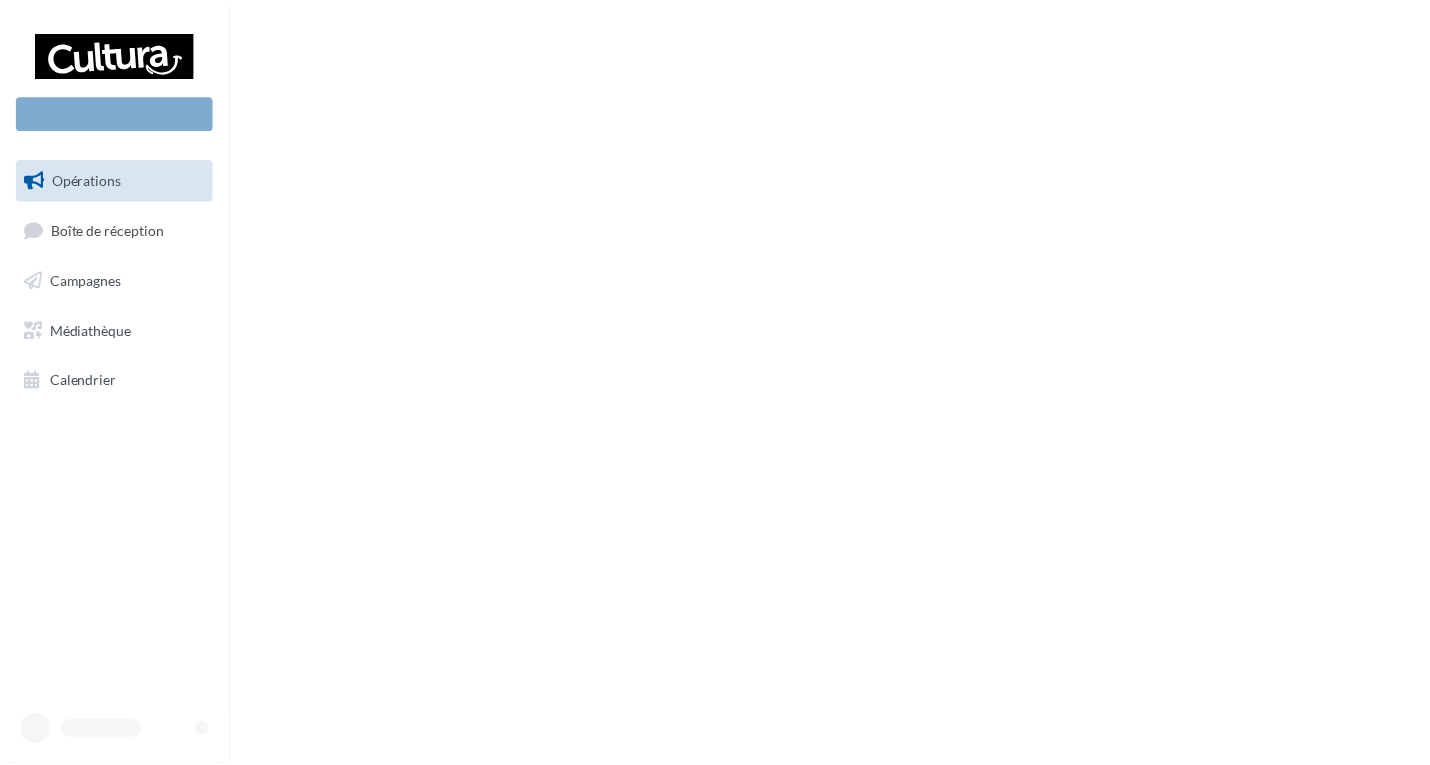 scroll, scrollTop: 0, scrollLeft: 0, axis: both 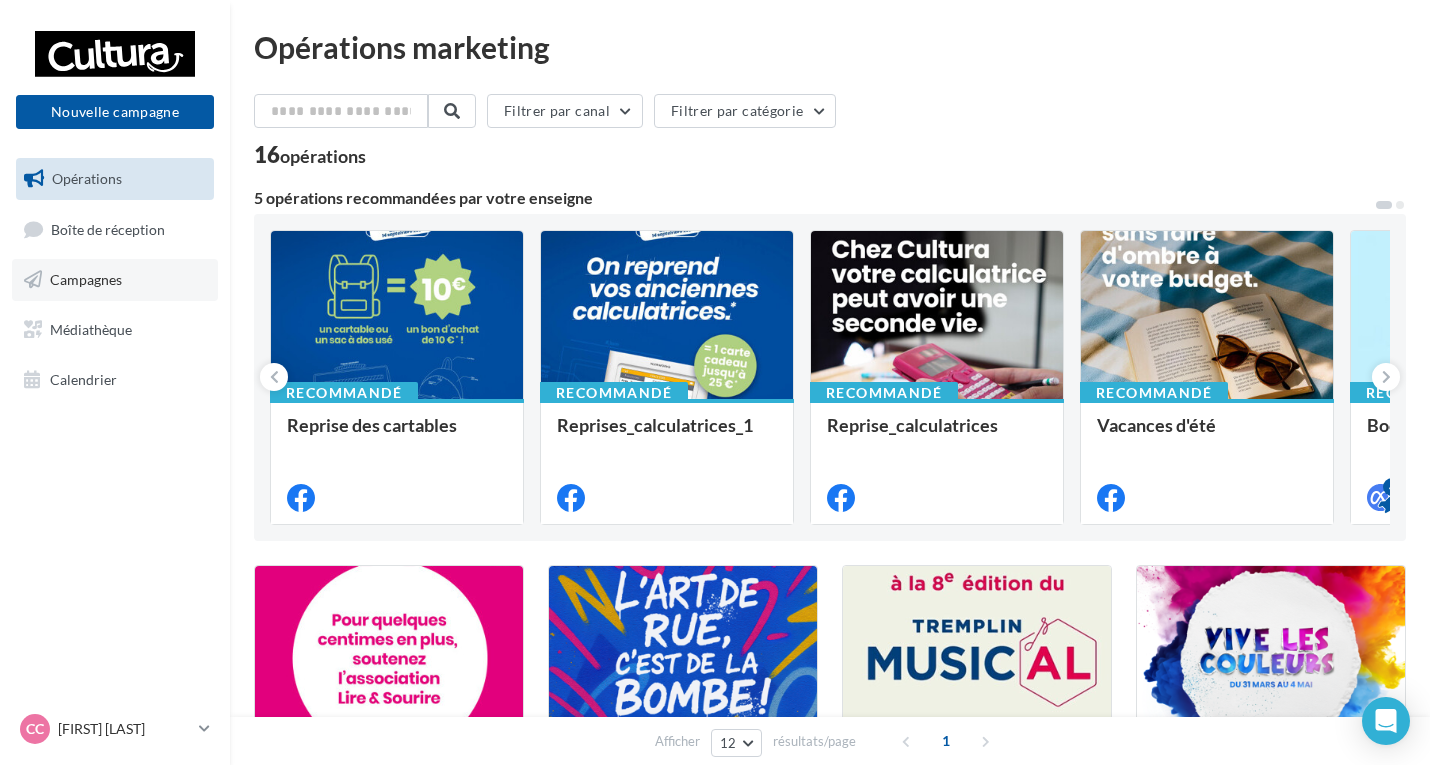 click on "Campagnes" at bounding box center [115, 280] 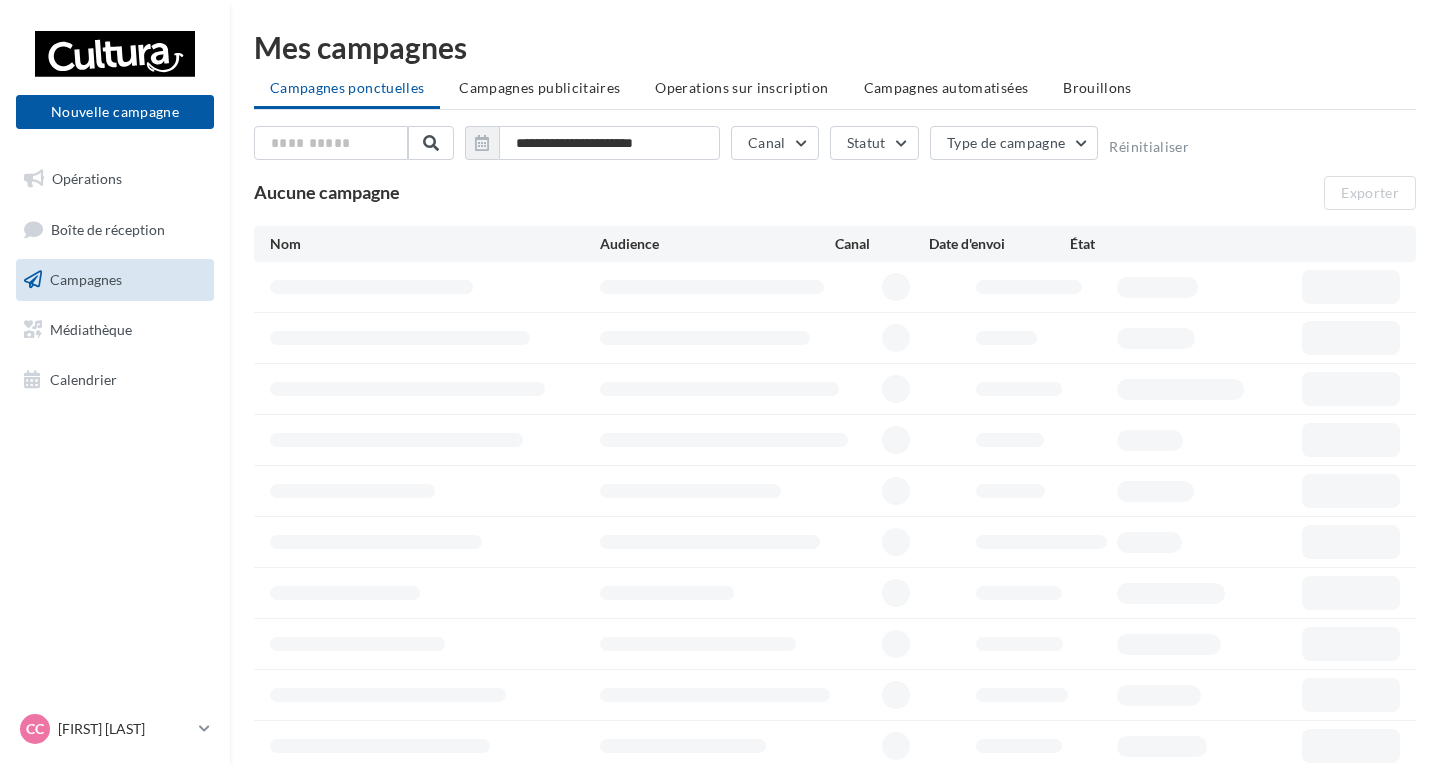 scroll, scrollTop: 0, scrollLeft: 0, axis: both 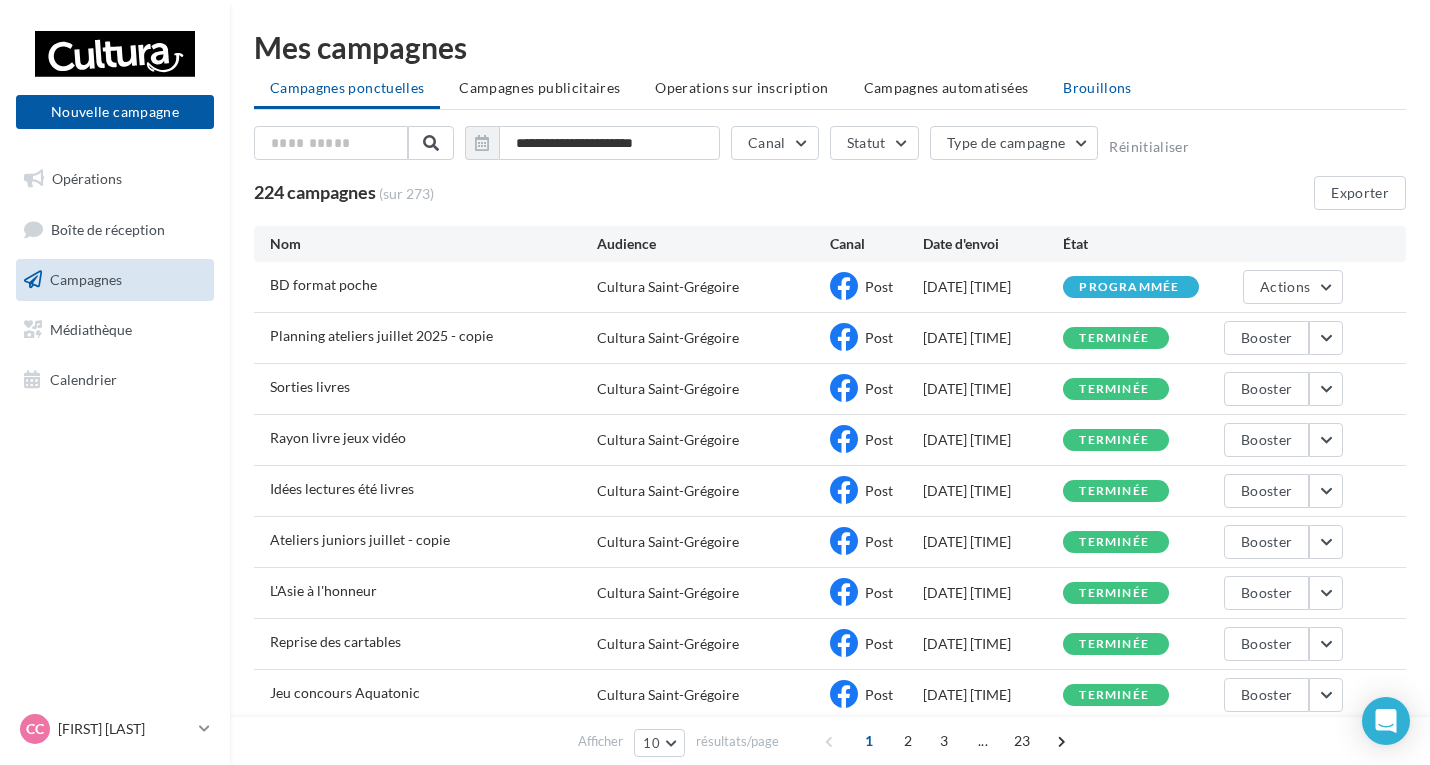 click on "Brouillons" at bounding box center [1097, 87] 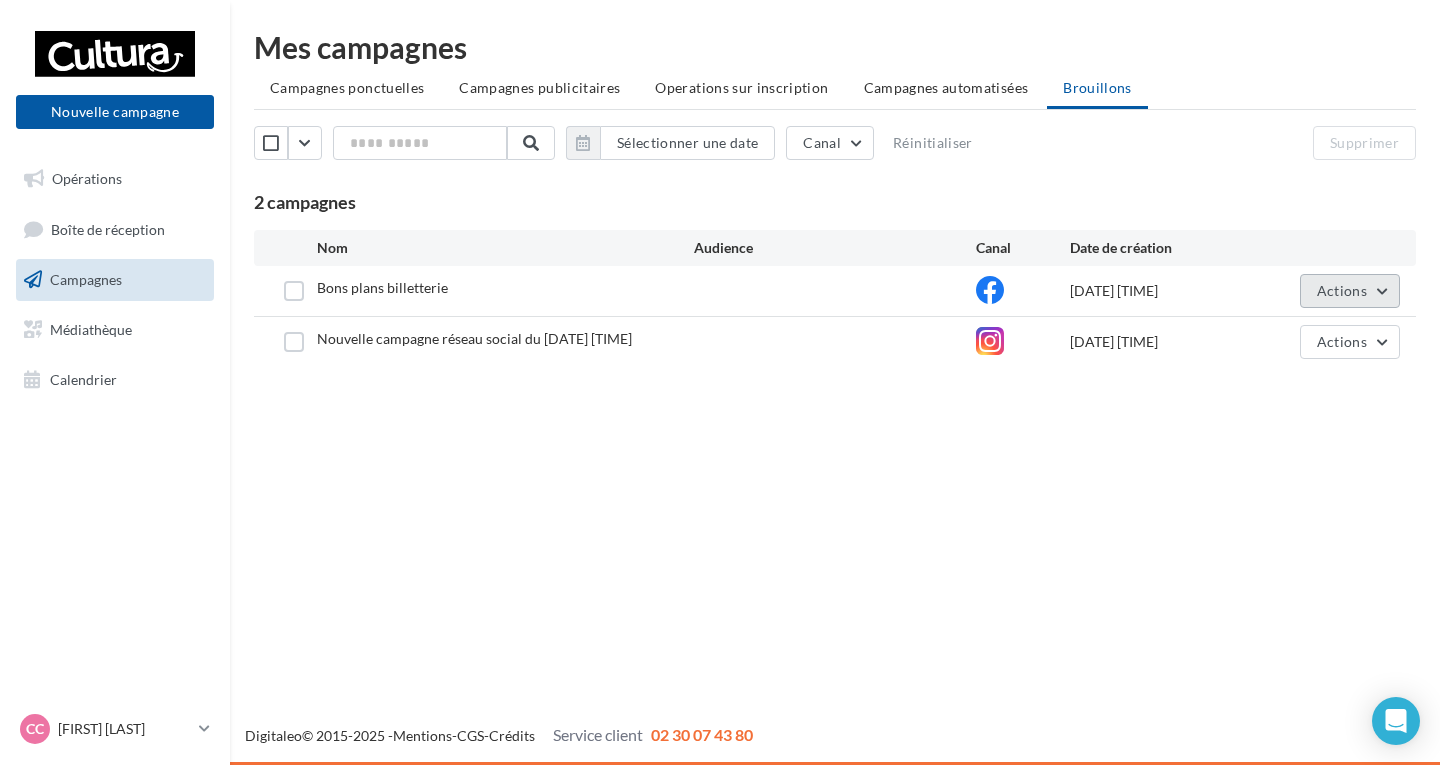 click on "Actions" at bounding box center (1350, 291) 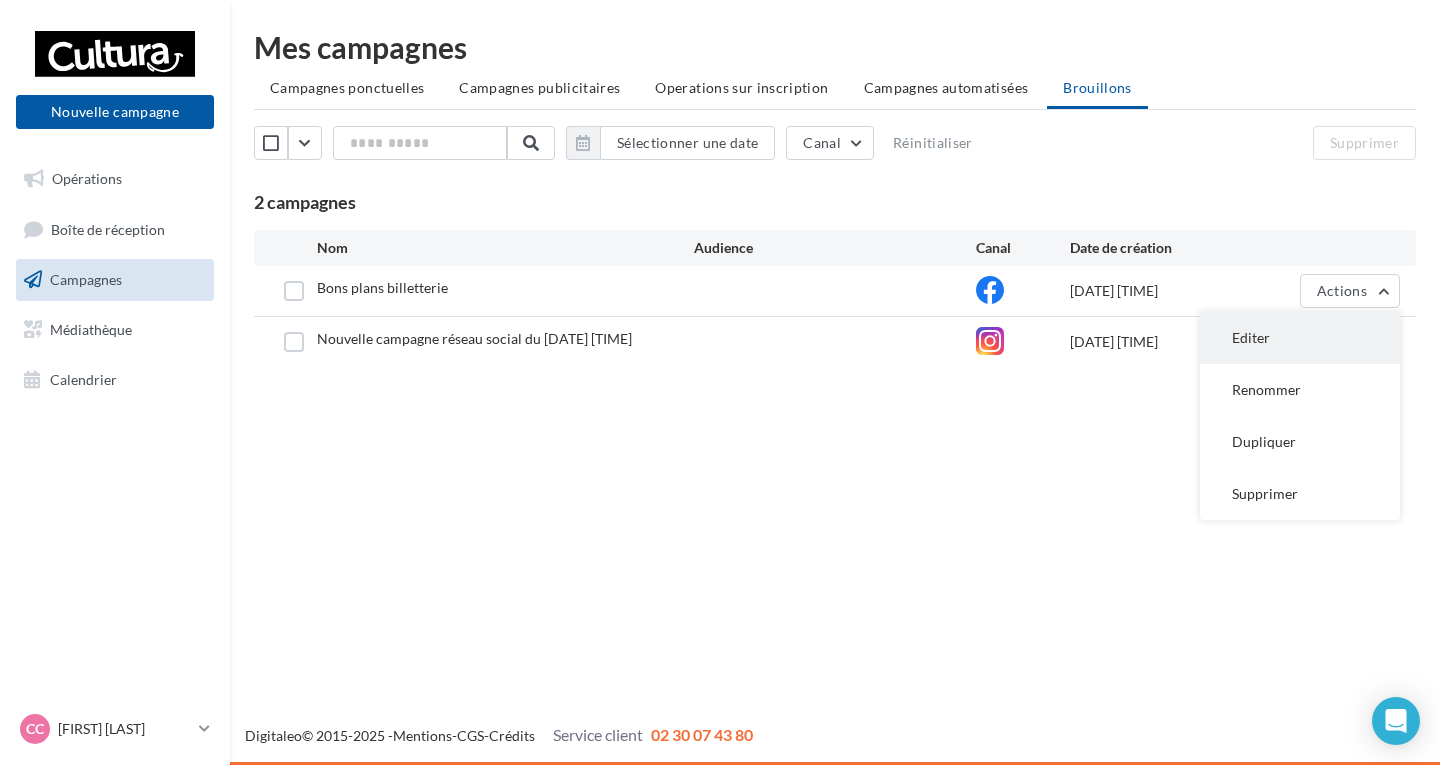 click on "Editer" at bounding box center [1300, 338] 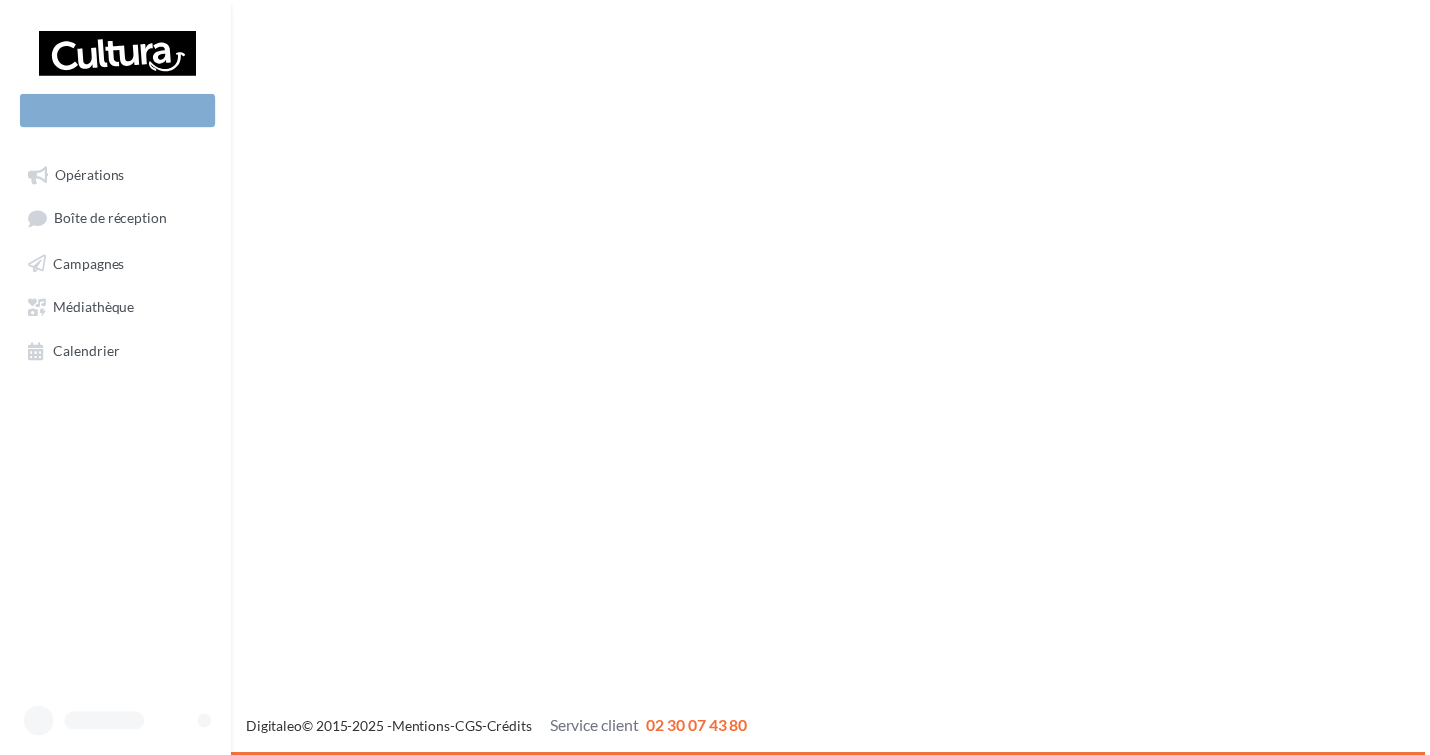 scroll, scrollTop: 0, scrollLeft: 0, axis: both 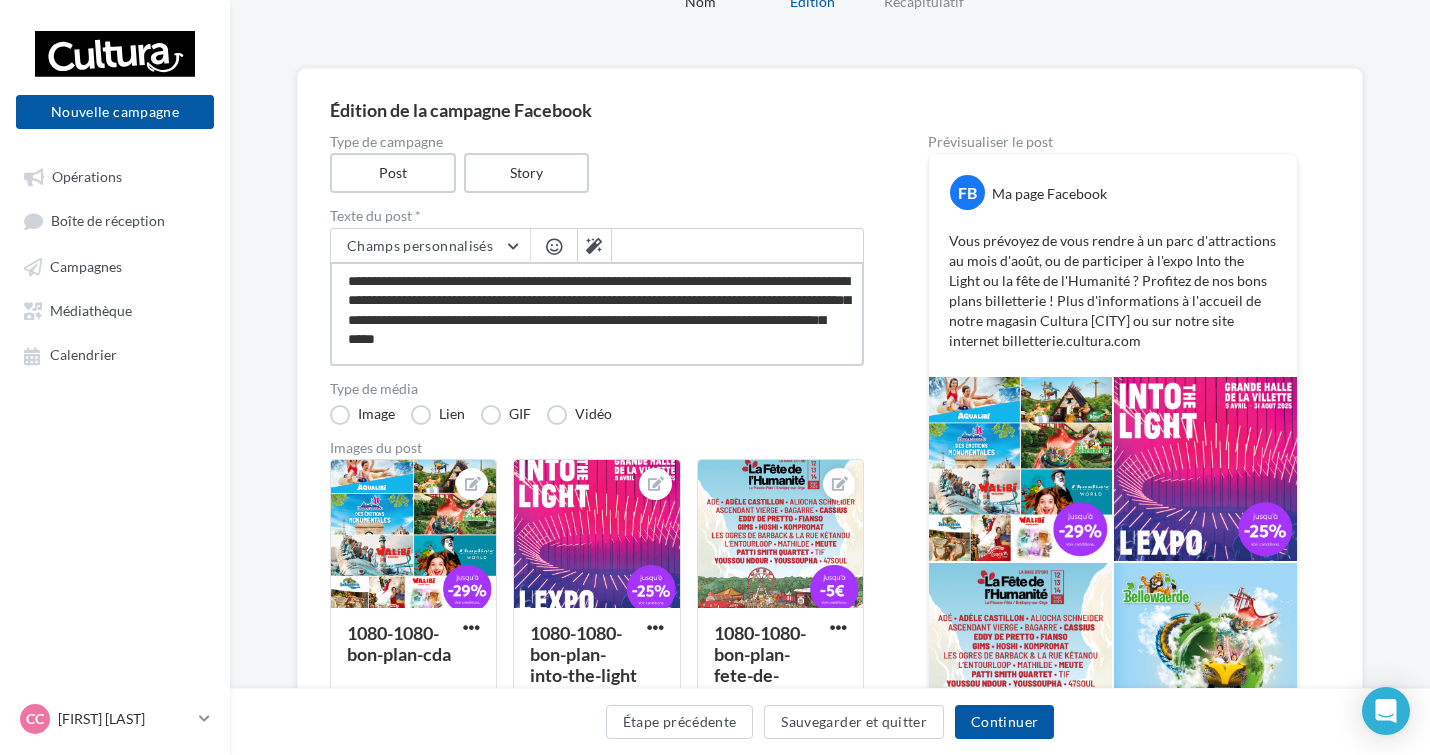 drag, startPoint x: 405, startPoint y: 301, endPoint x: 332, endPoint y: 307, distance: 73.24616 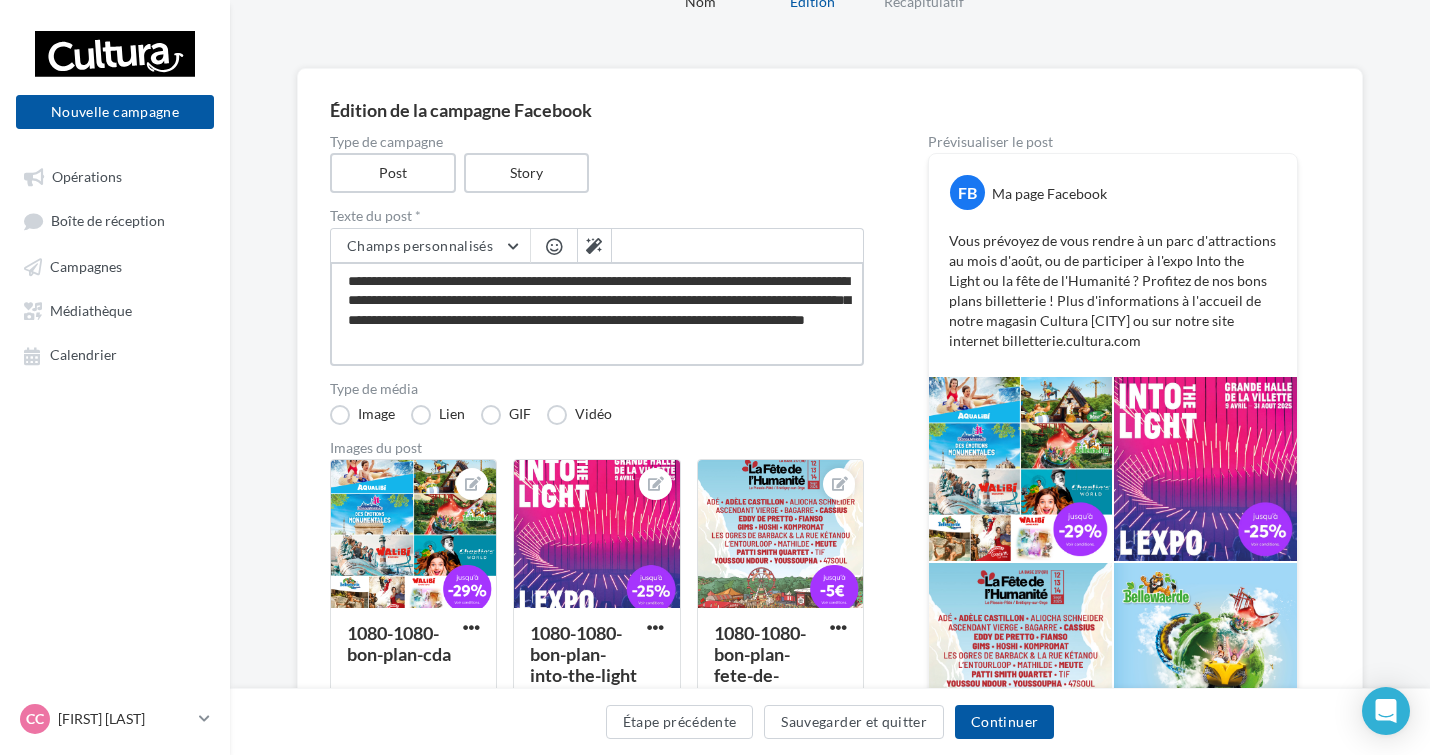 type on "**********" 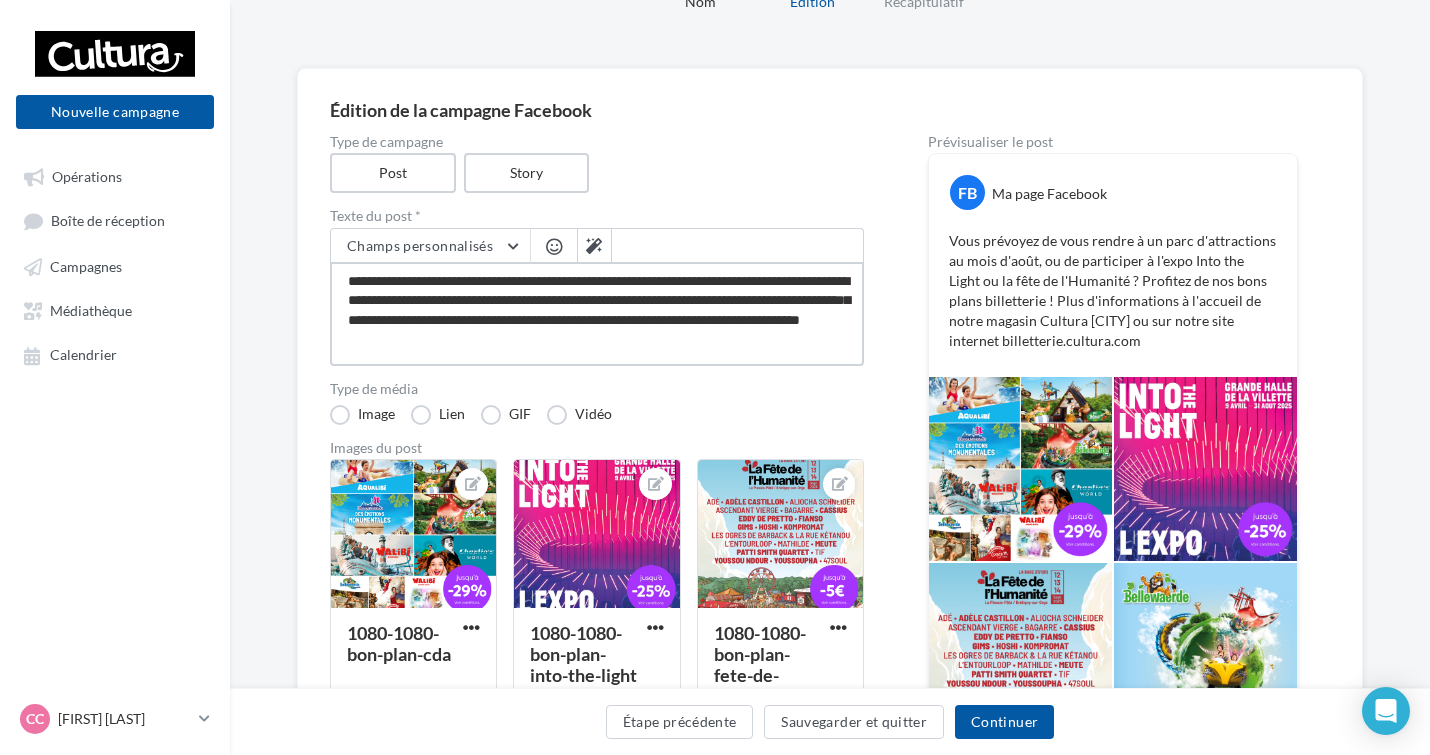 type on "**********" 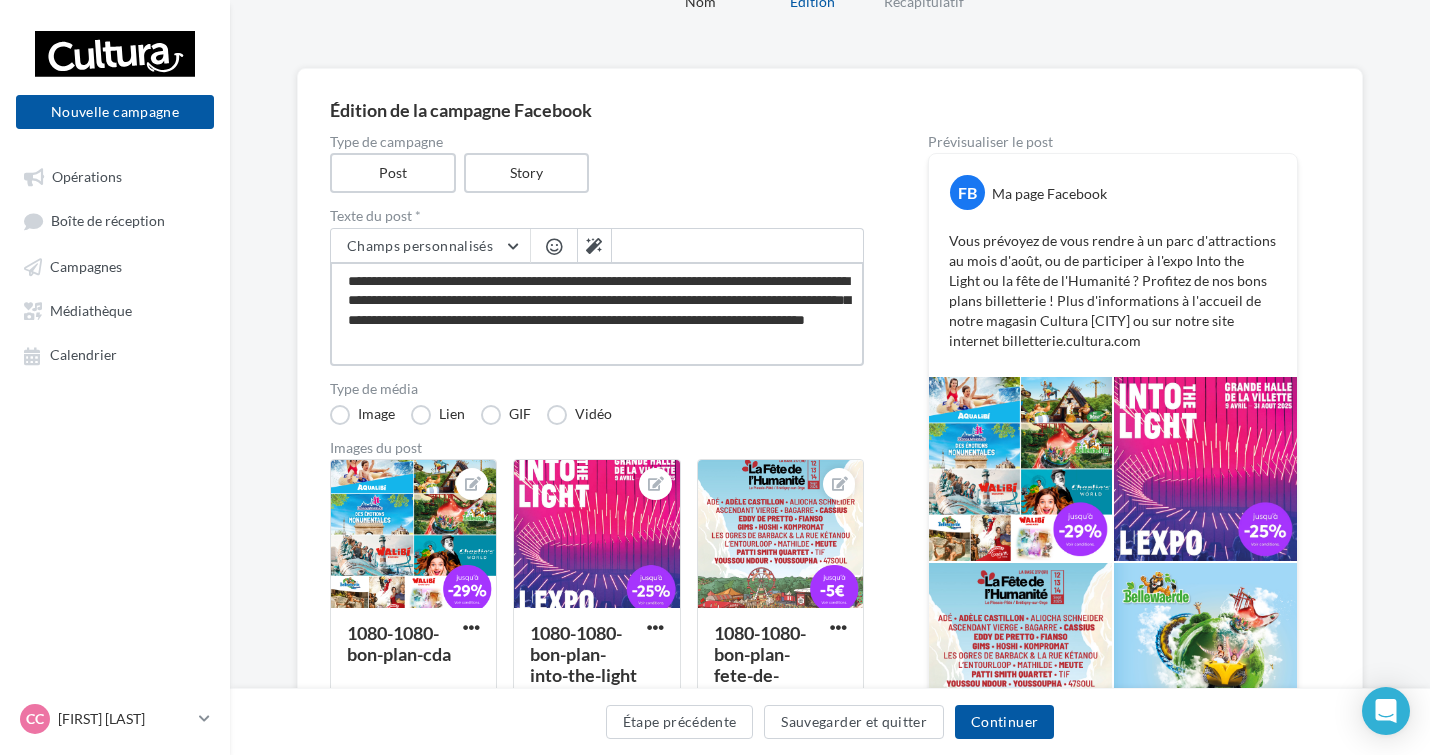 type on "**********" 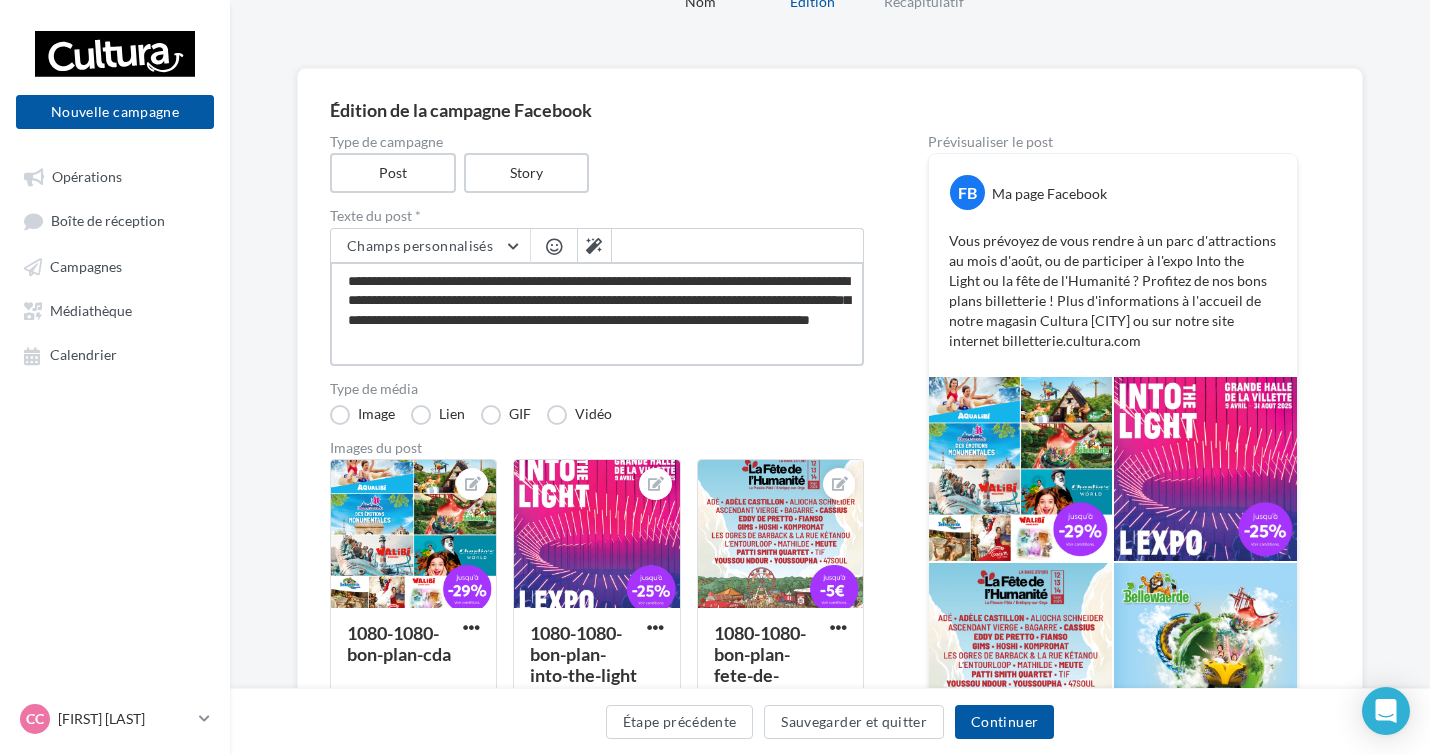 type on "**********" 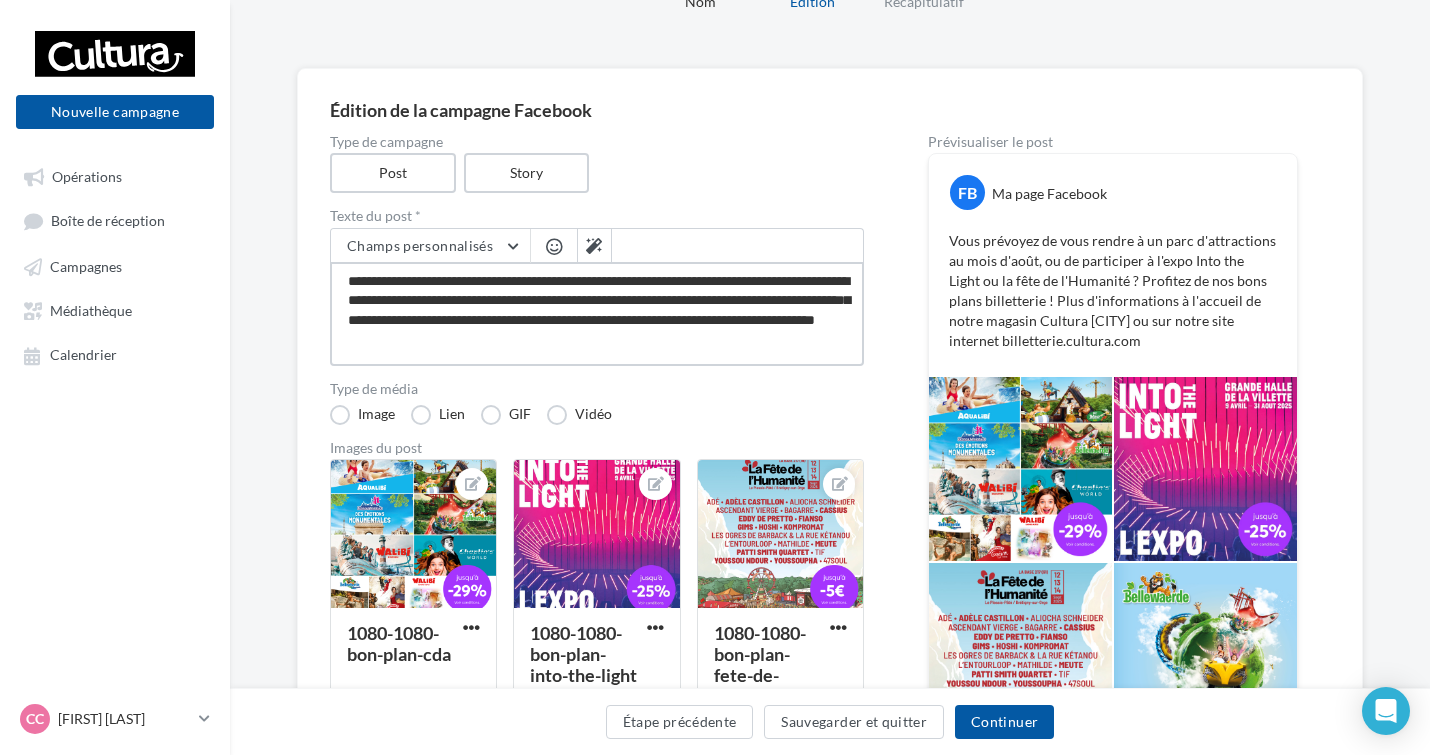 type on "**********" 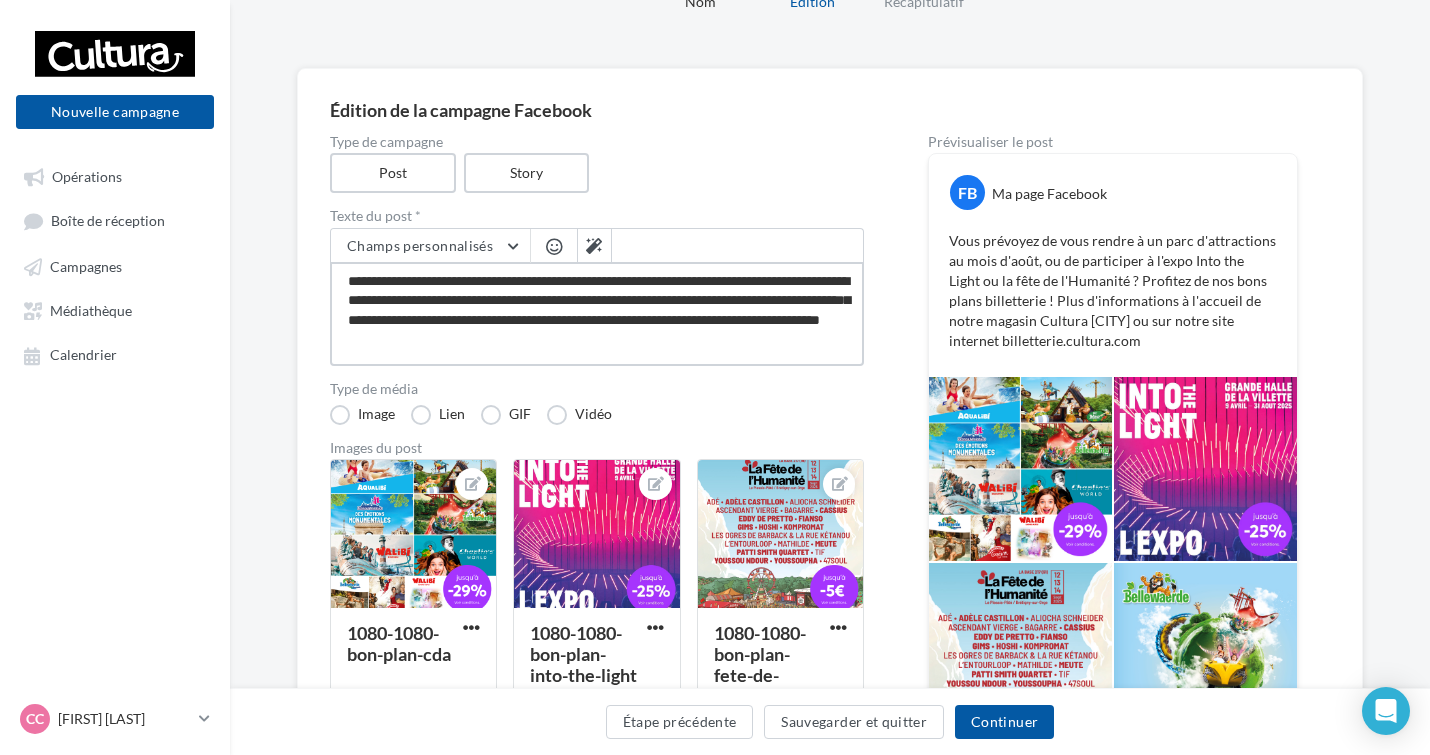 type on "**********" 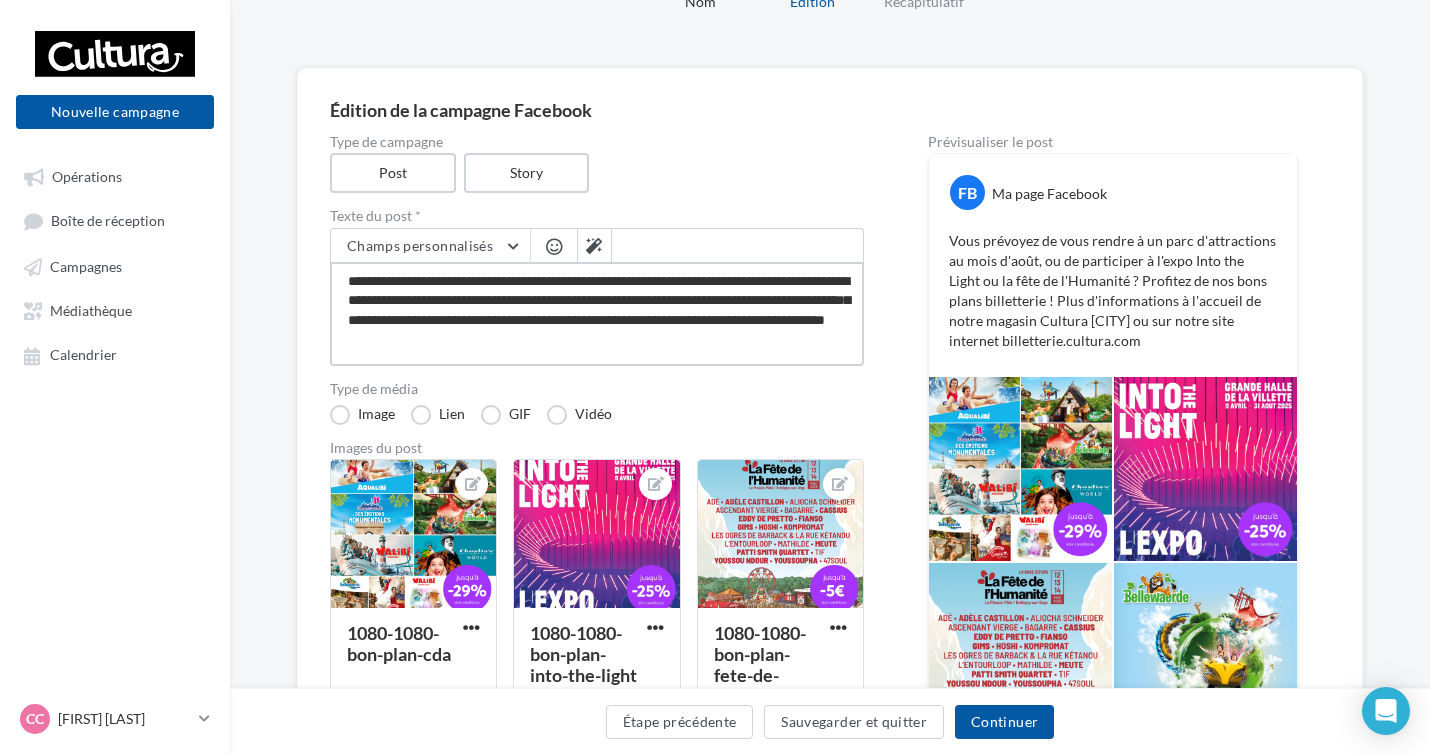type on "**********" 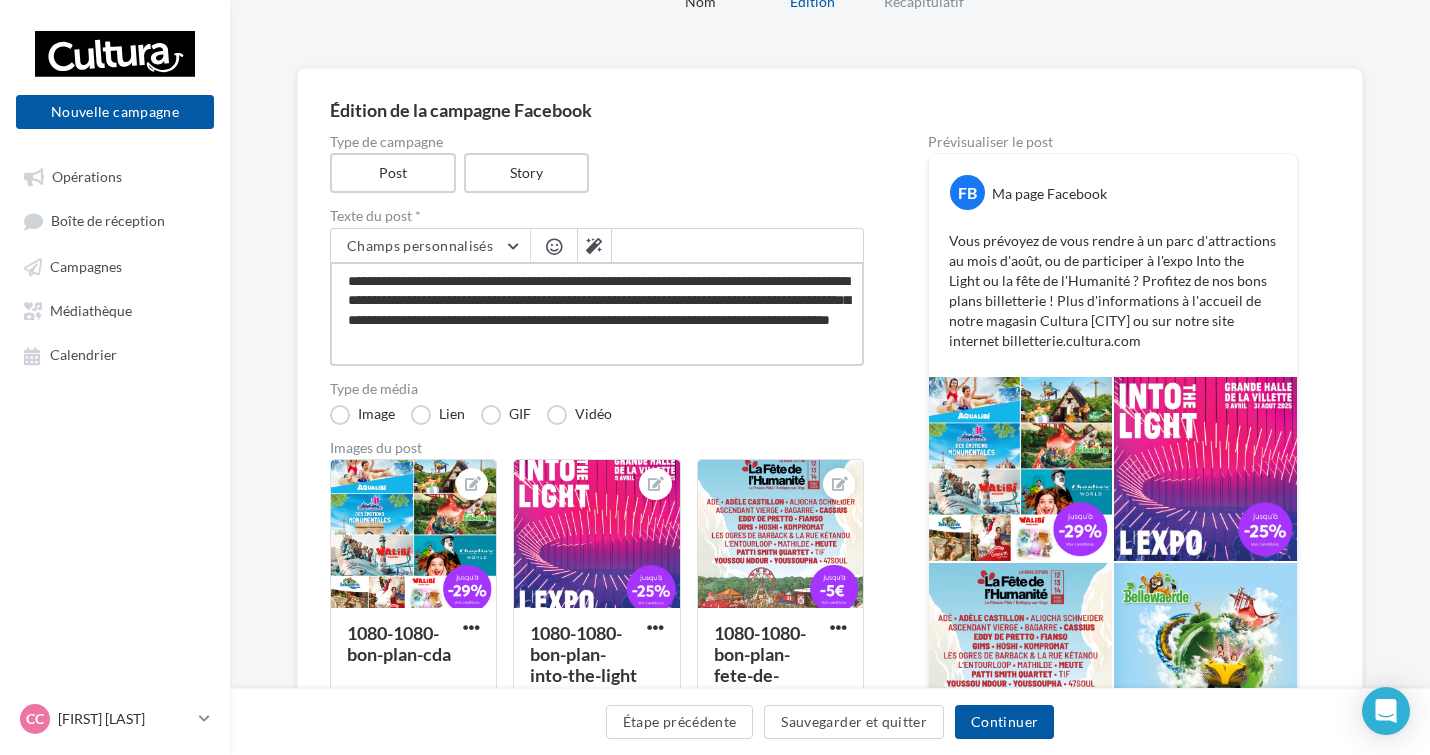 type on "**********" 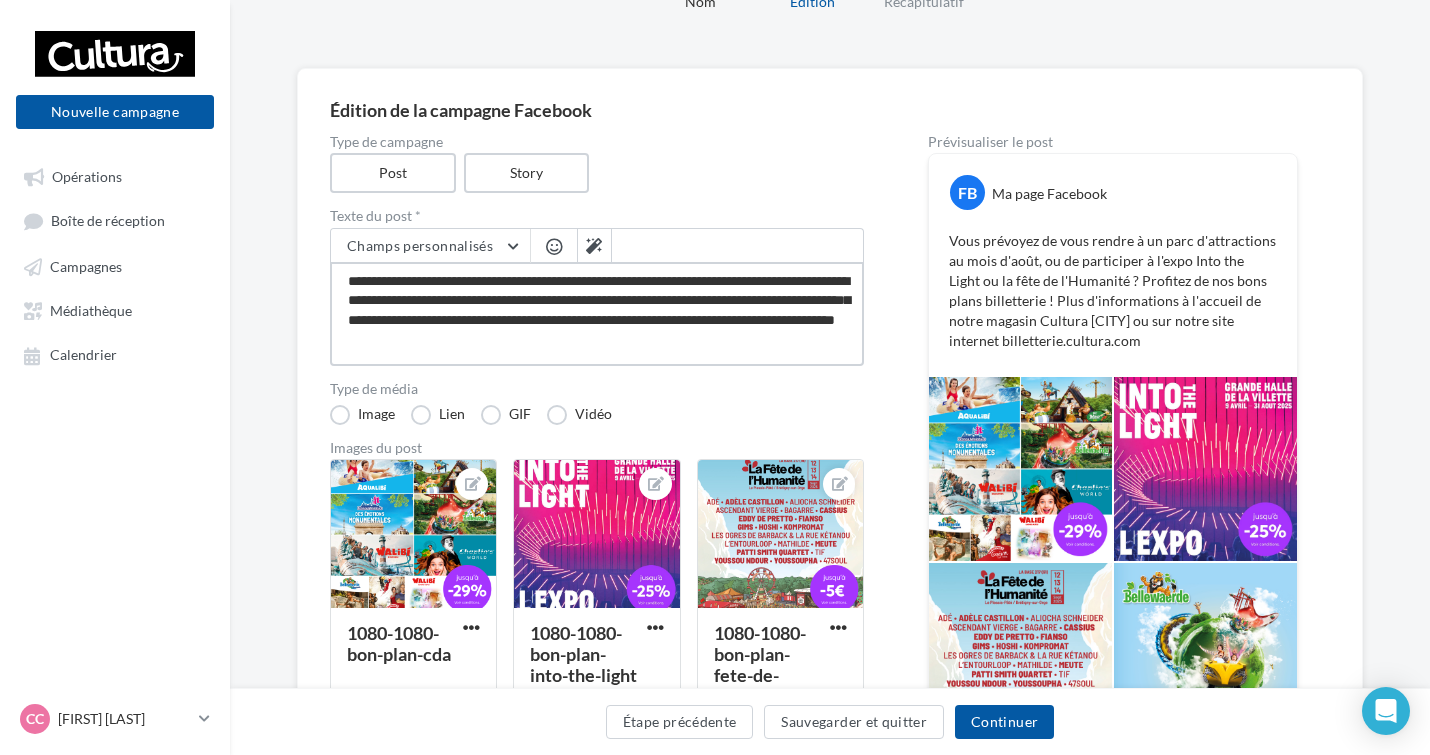 type on "**********" 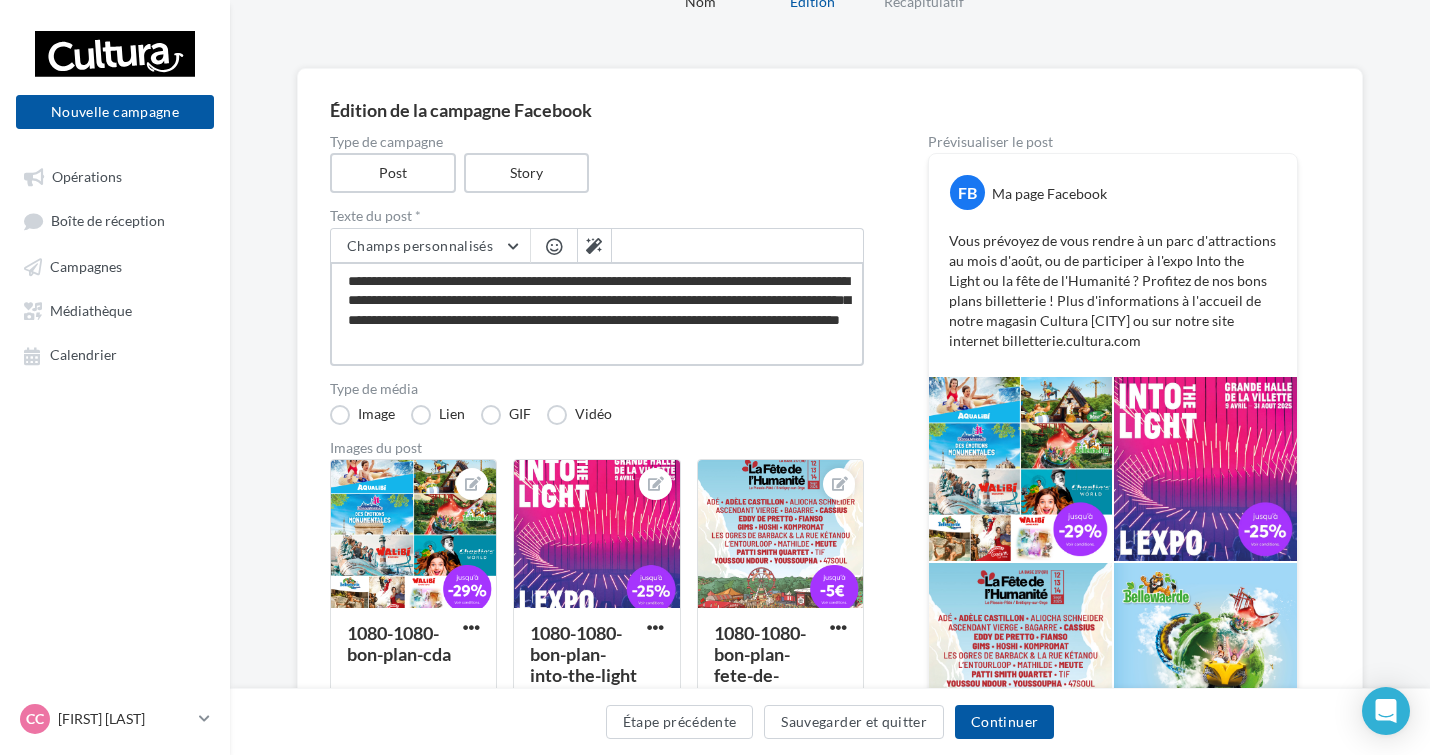 type on "**********" 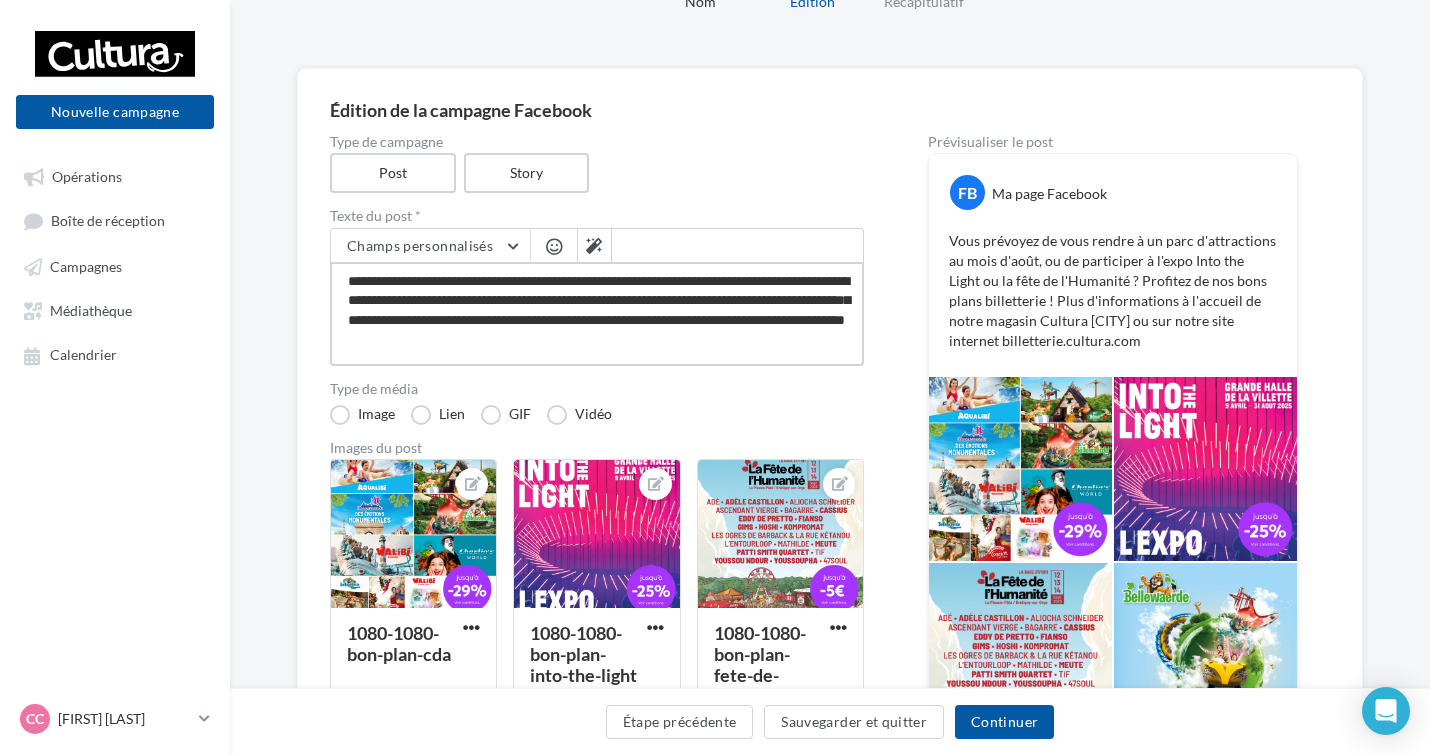 type on "**********" 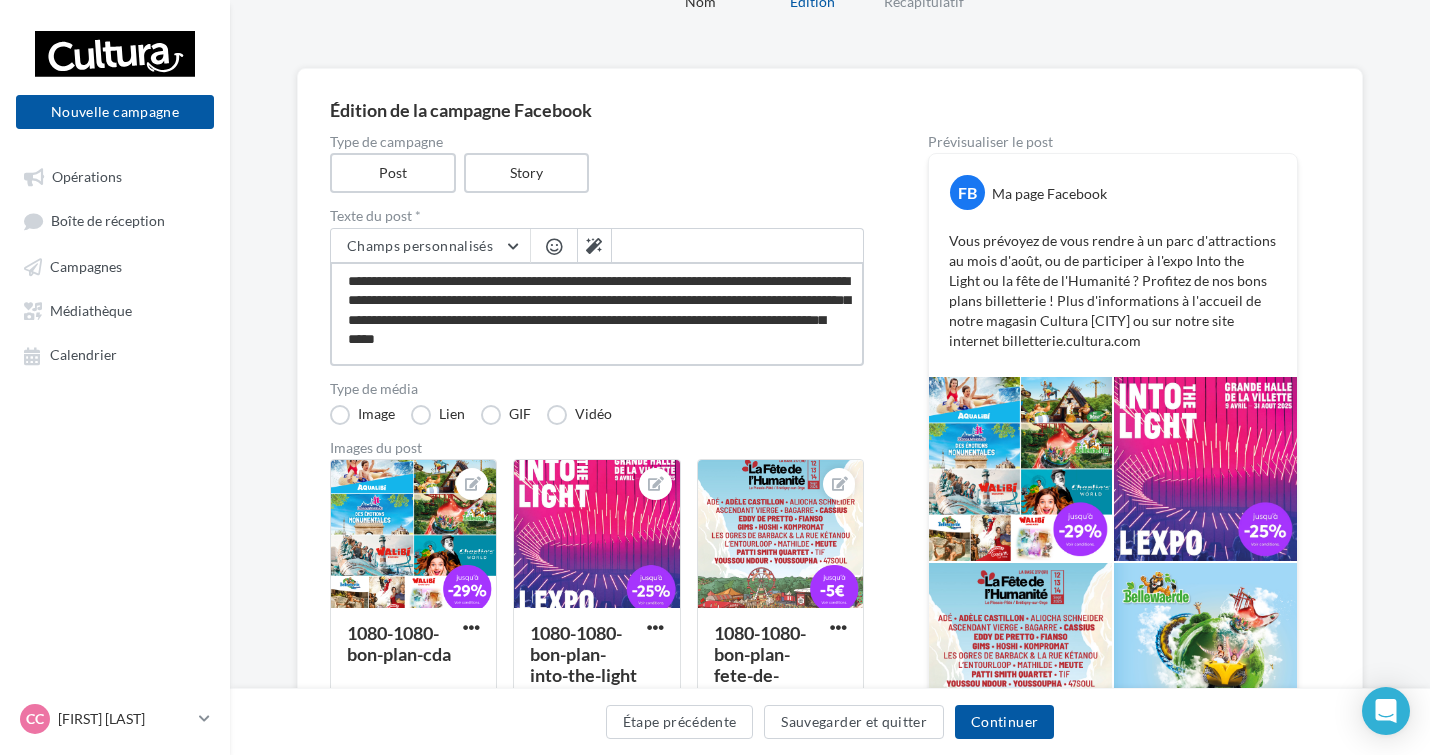 type on "**********" 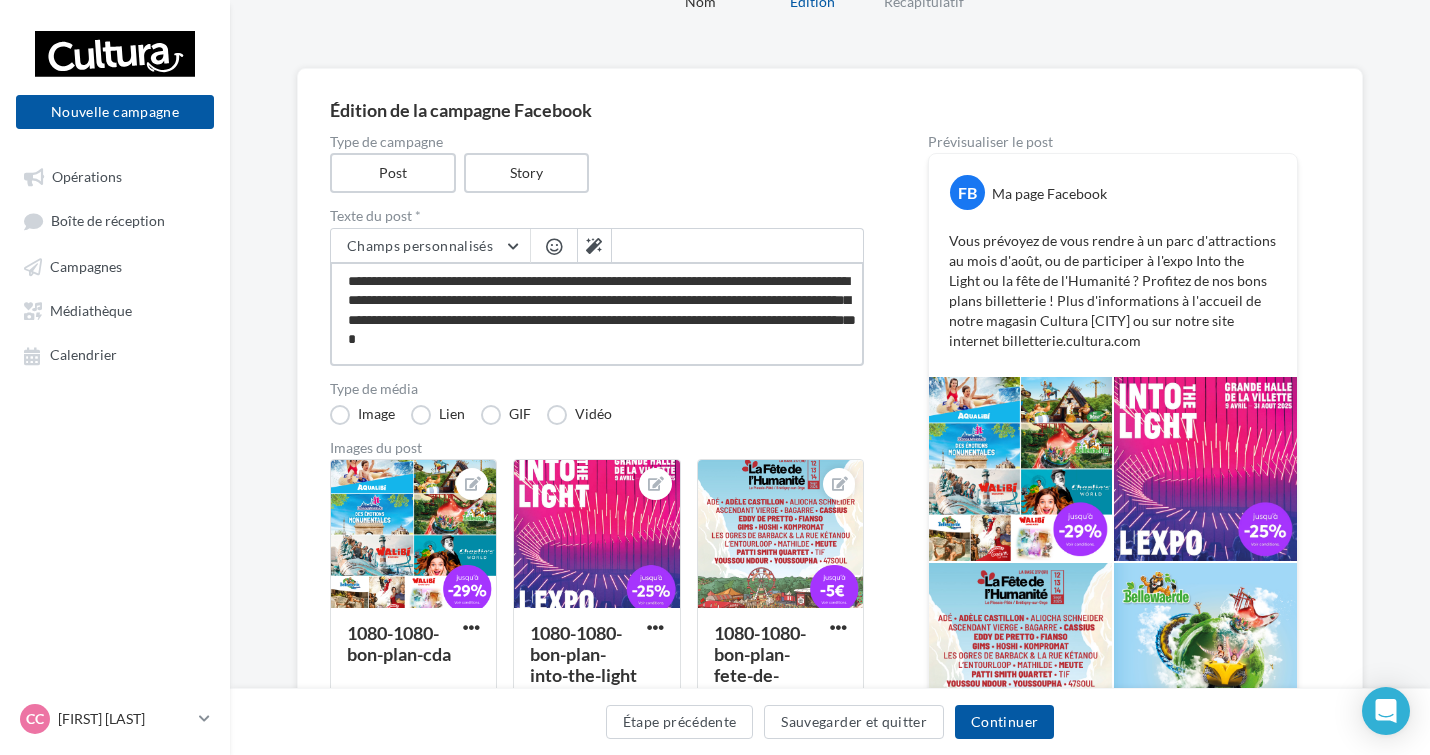 type on "**********" 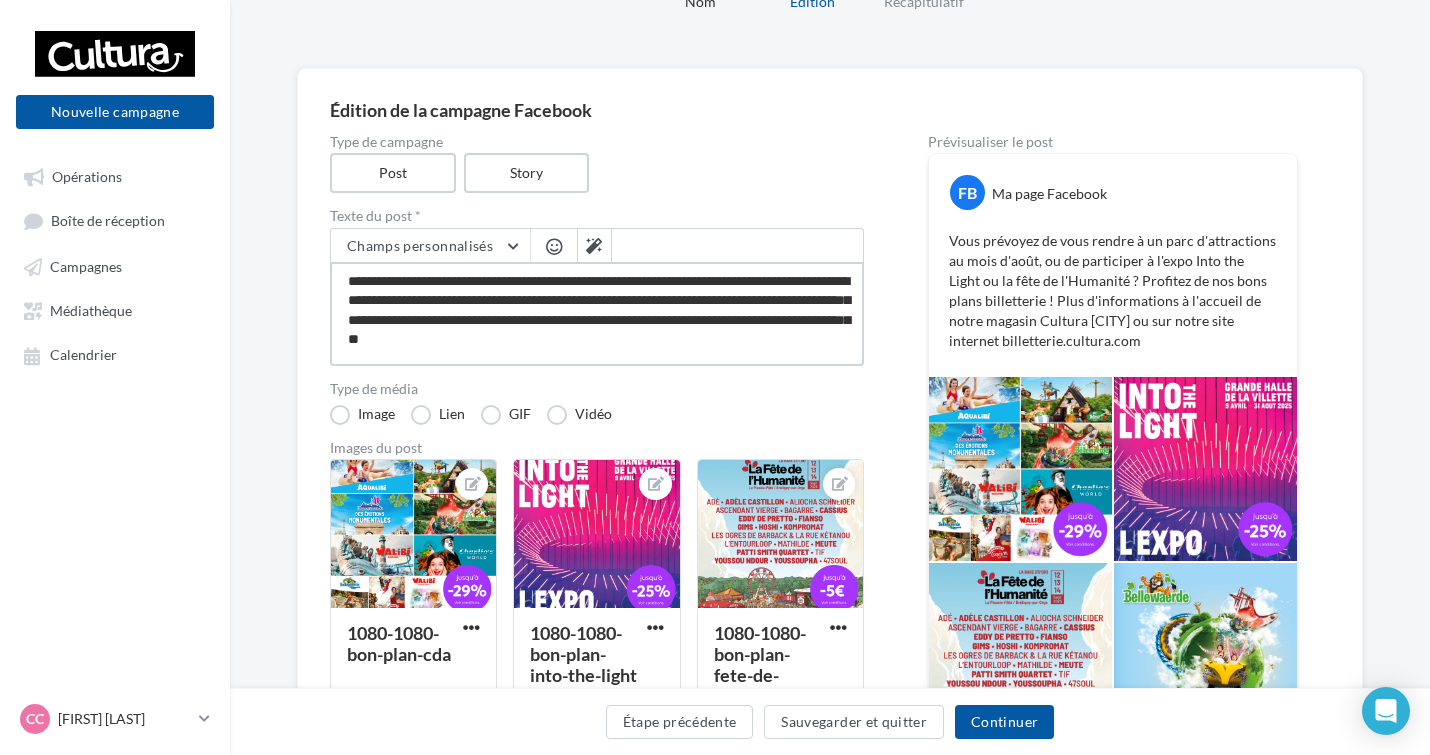 type on "**********" 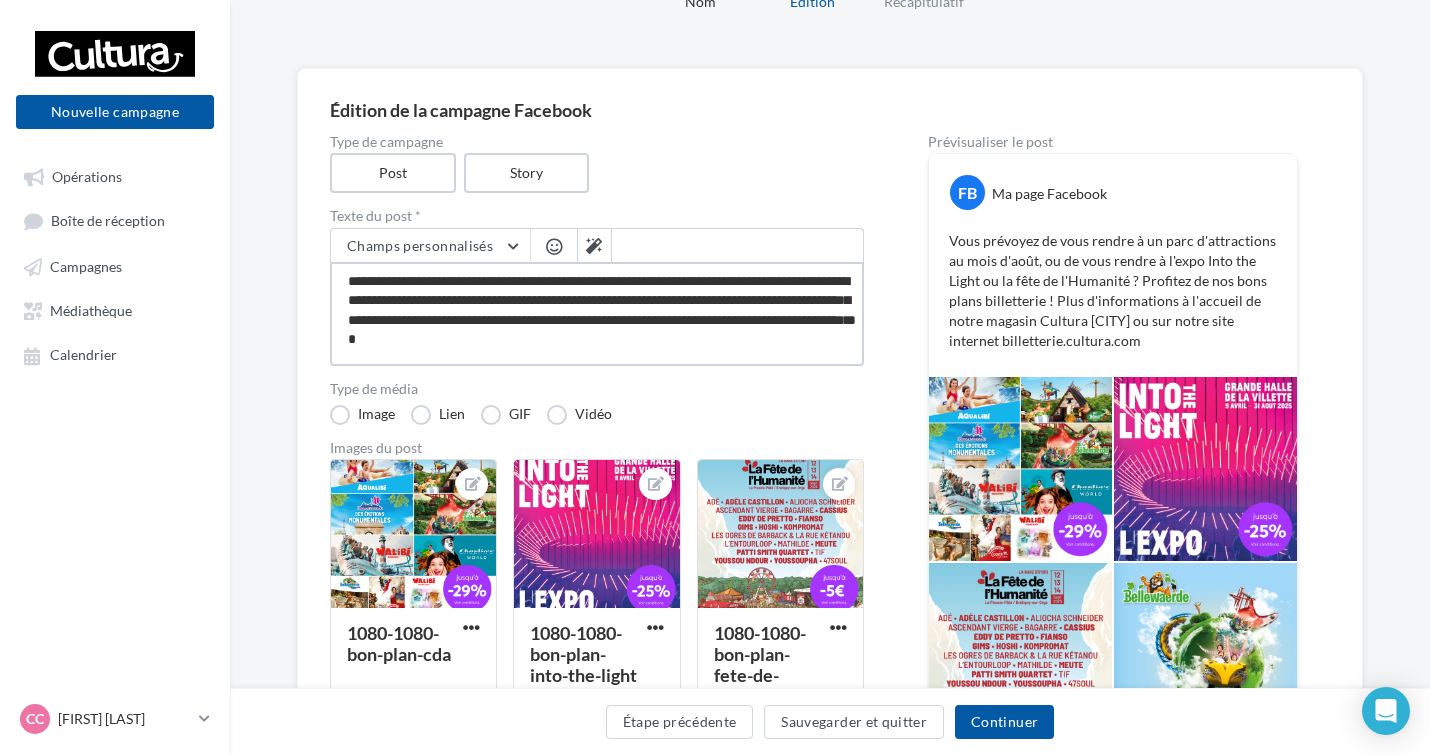 type on "**********" 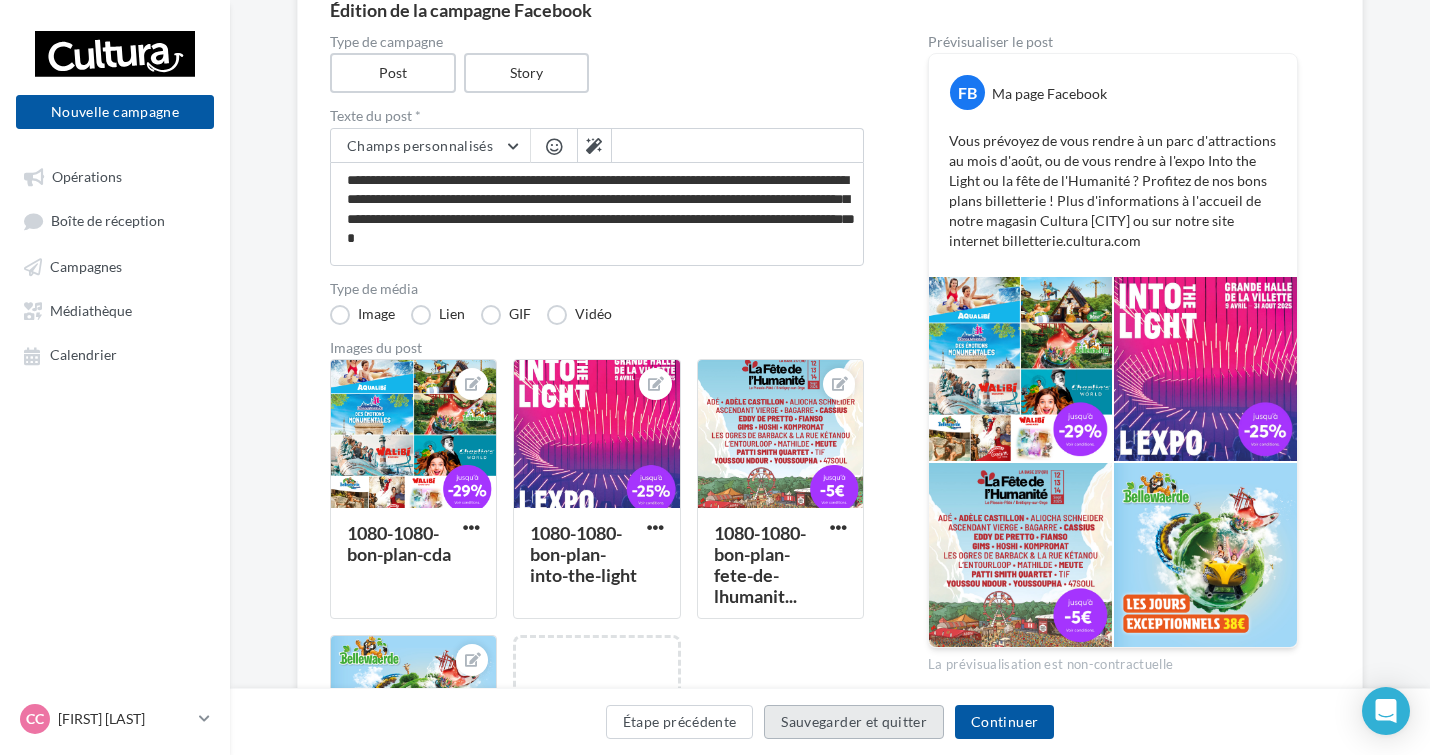 click on "Sauvegarder et quitter" at bounding box center [854, 722] 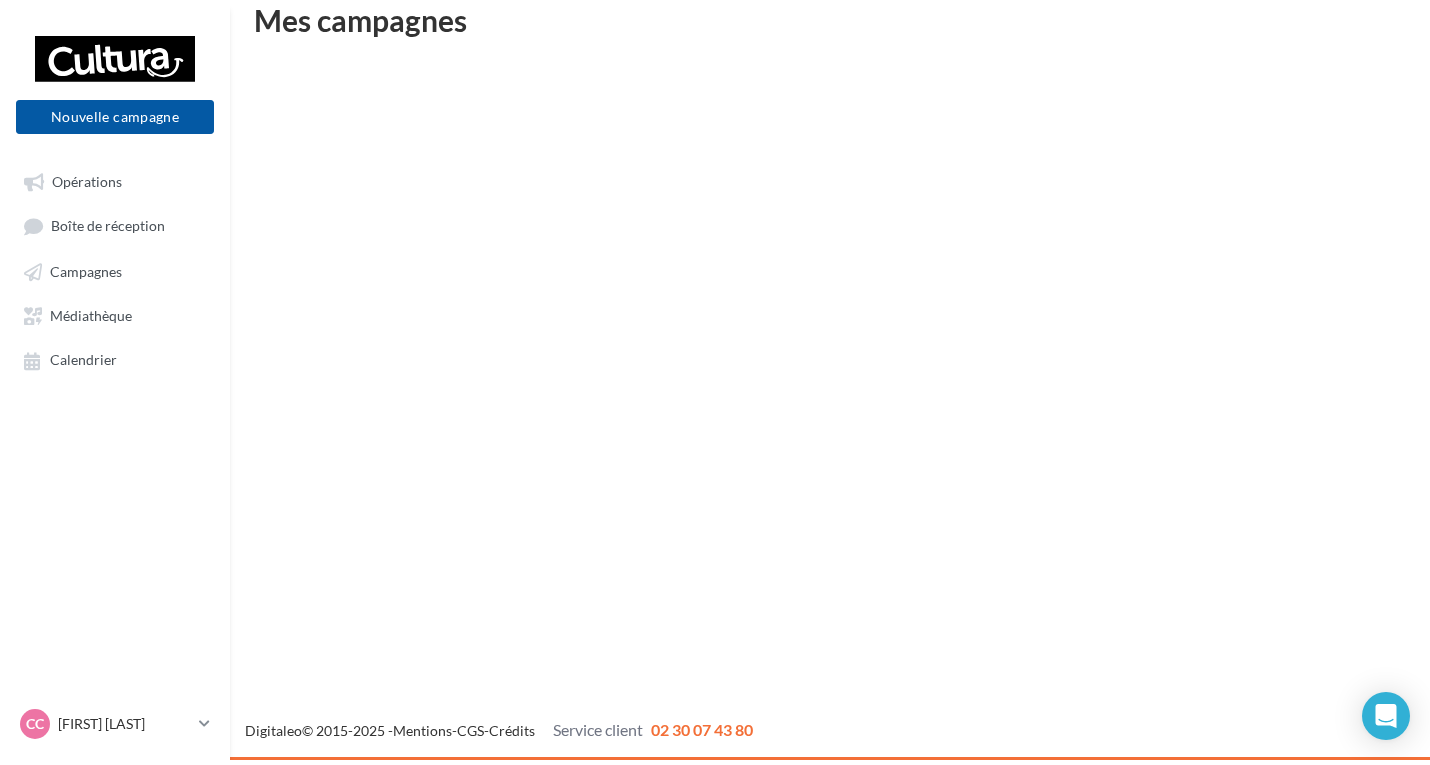 scroll, scrollTop: 32, scrollLeft: 0, axis: vertical 